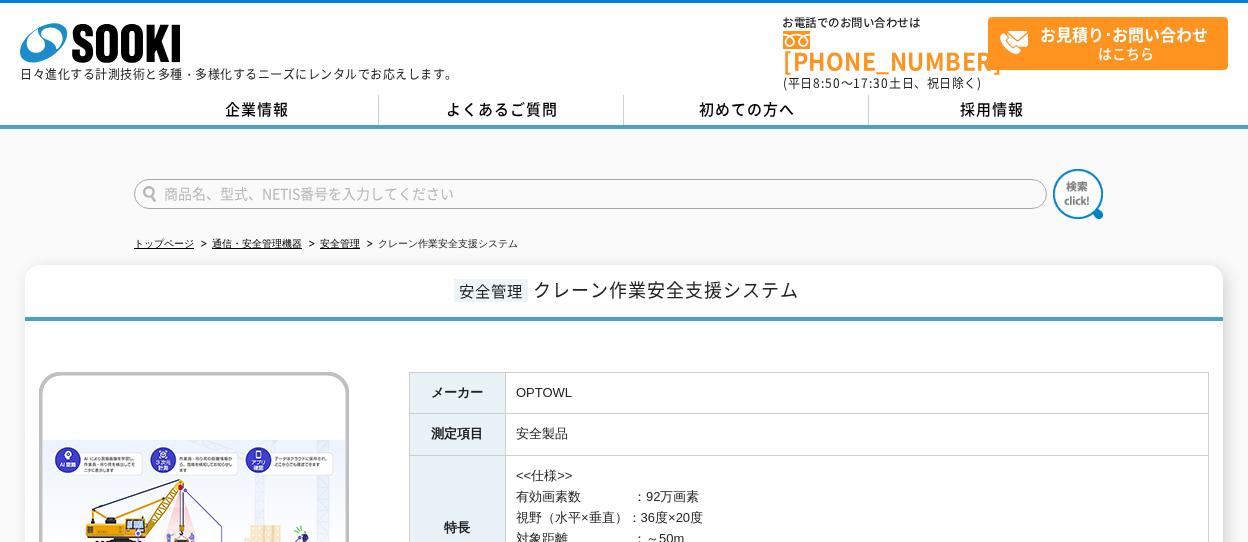 scroll, scrollTop: 0, scrollLeft: 0, axis: both 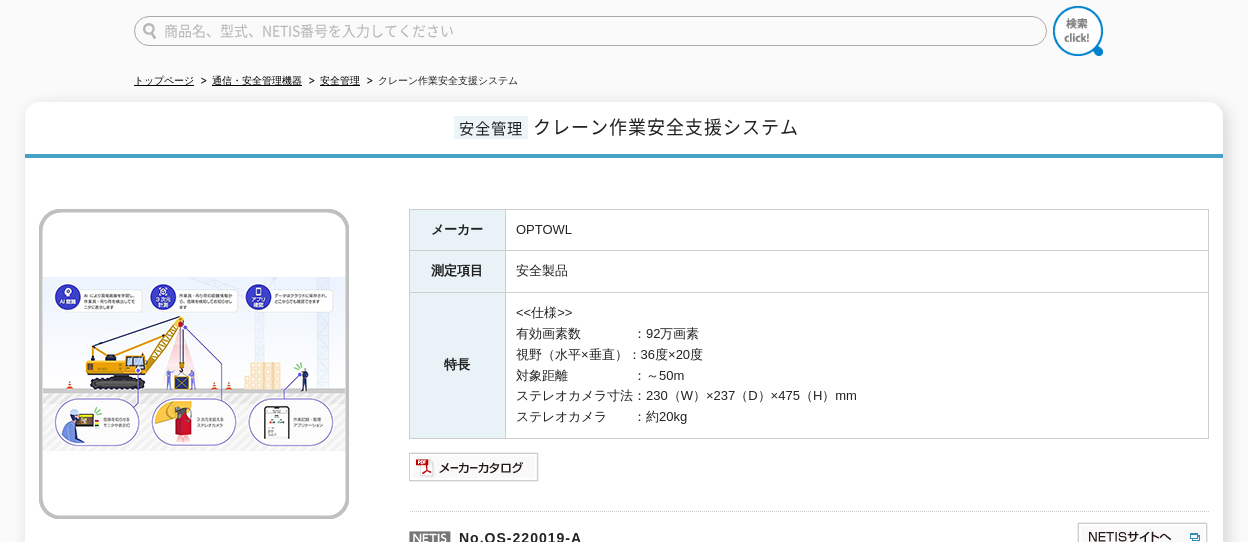click at bounding box center [809, 501] 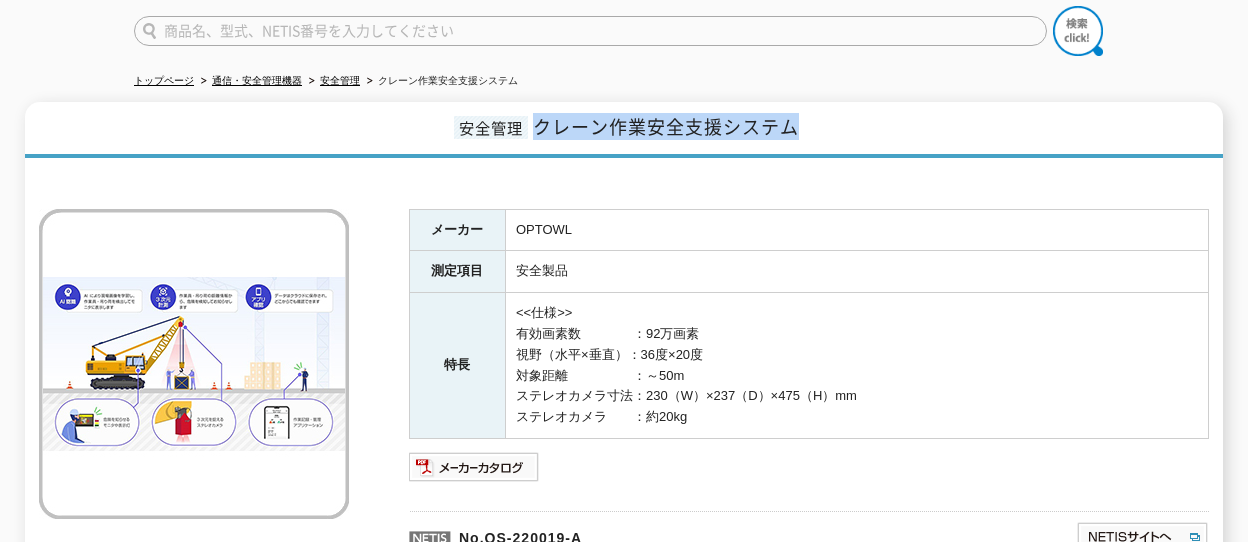 drag, startPoint x: 557, startPoint y: 112, endPoint x: 823, endPoint y: 136, distance: 267.0805 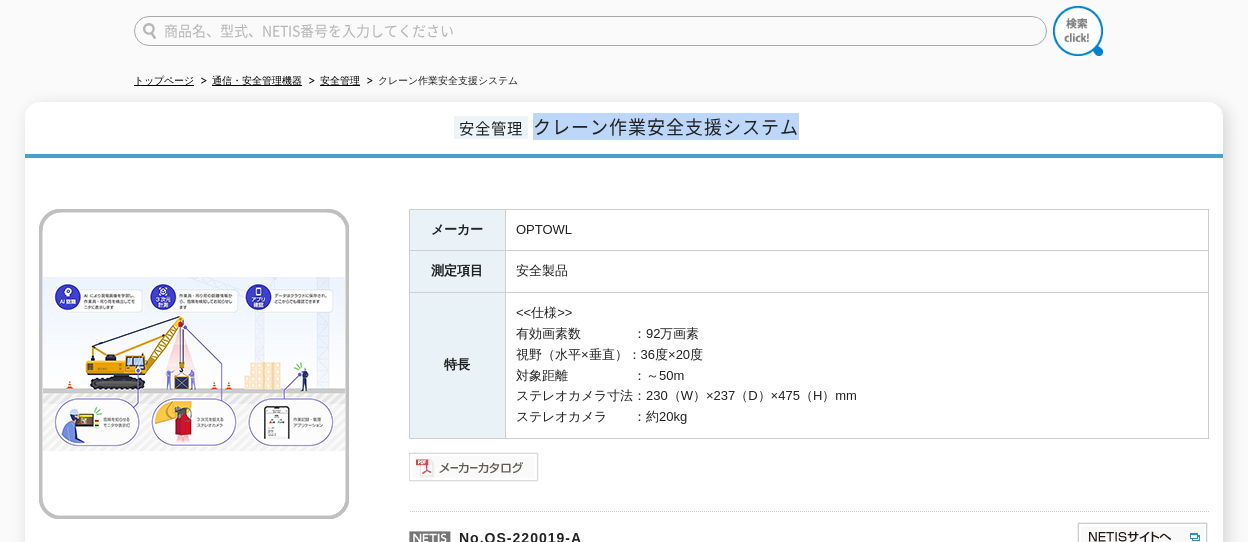 click at bounding box center (474, 467) 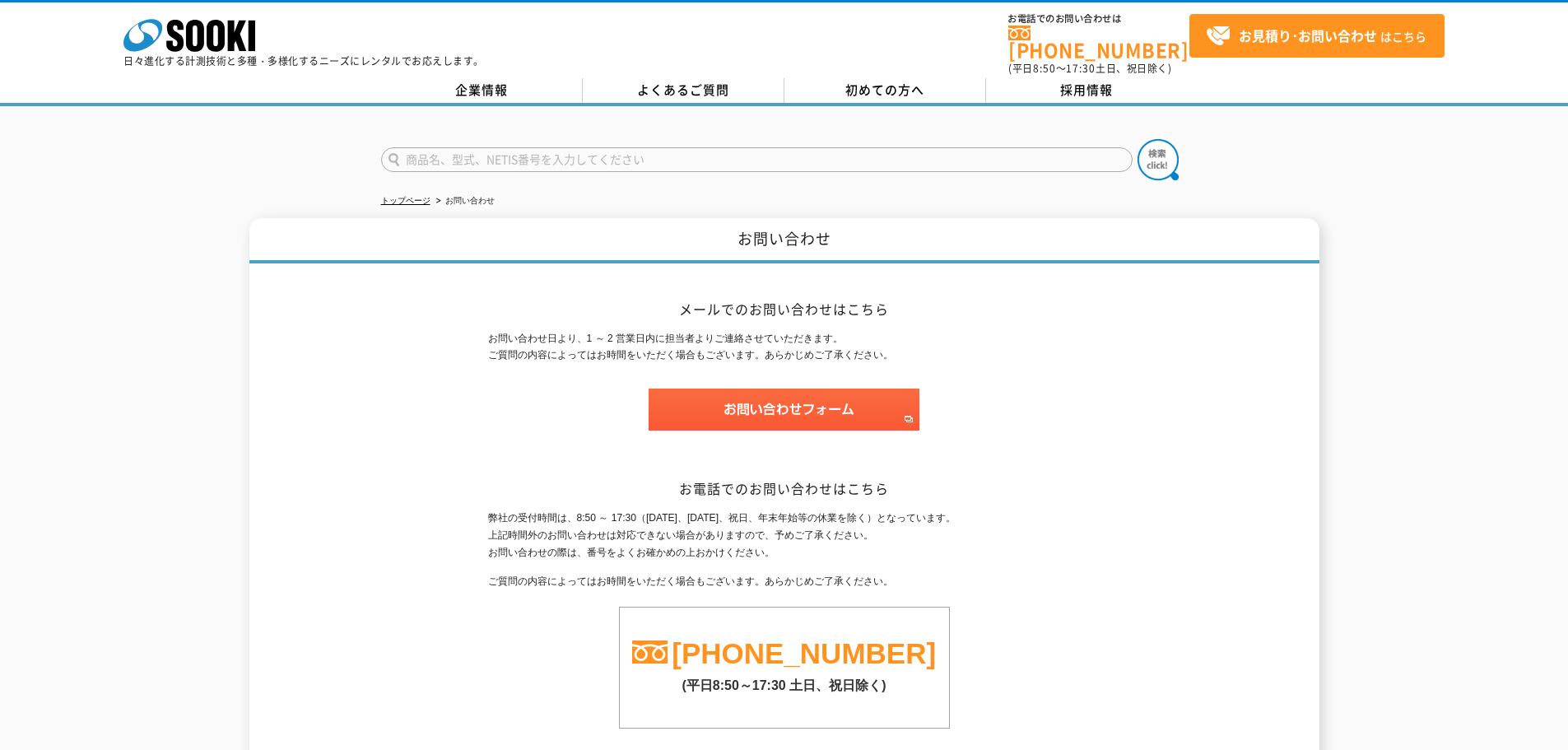 scroll, scrollTop: 0, scrollLeft: 0, axis: both 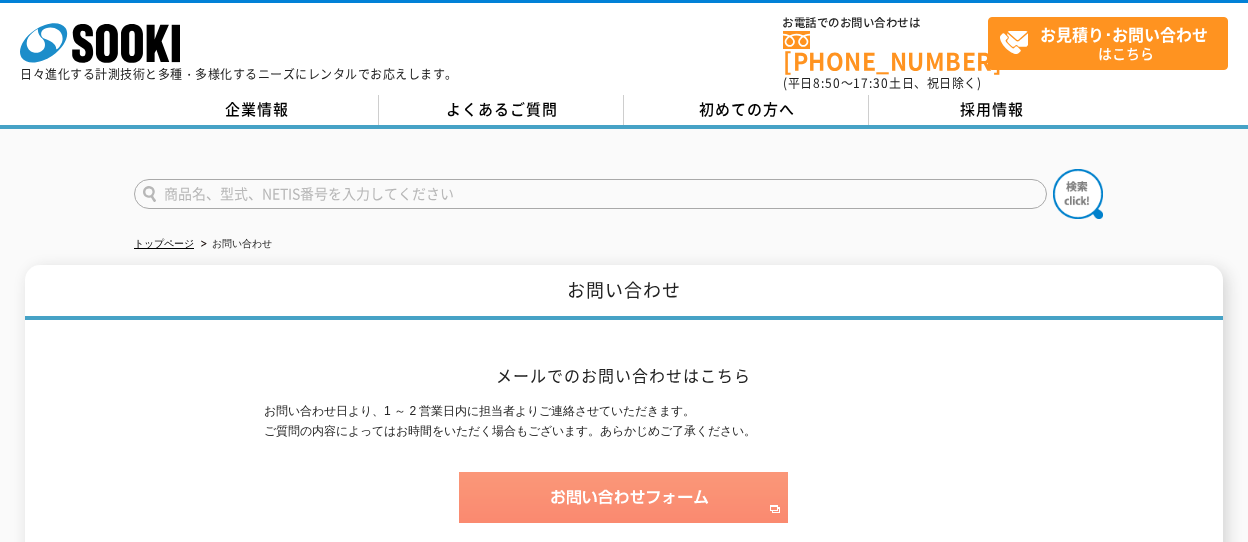click at bounding box center [623, 497] 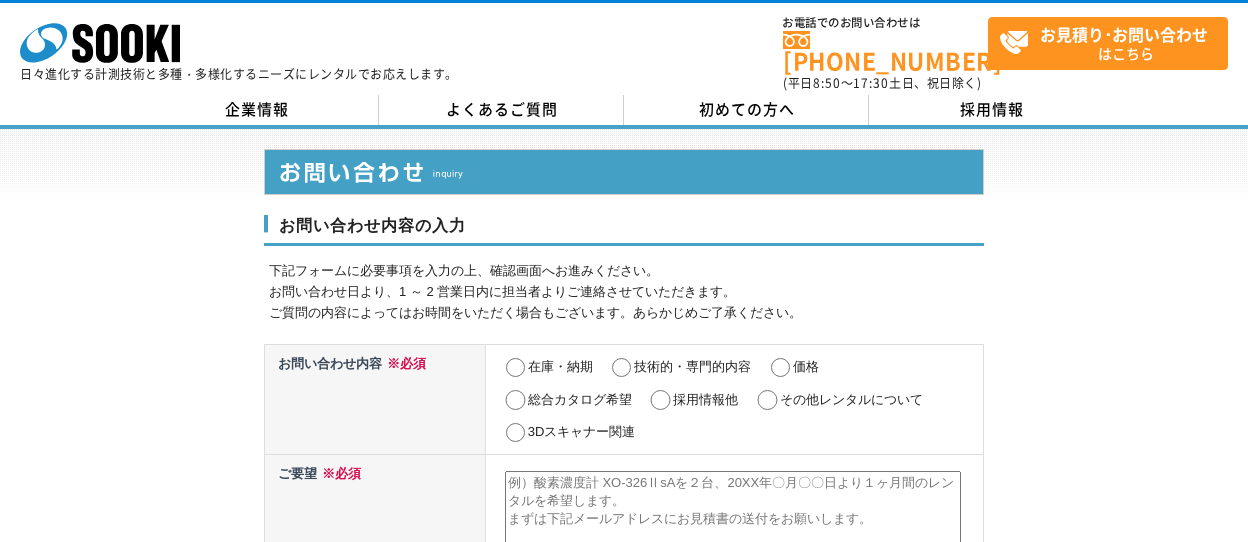 scroll, scrollTop: 0, scrollLeft: 0, axis: both 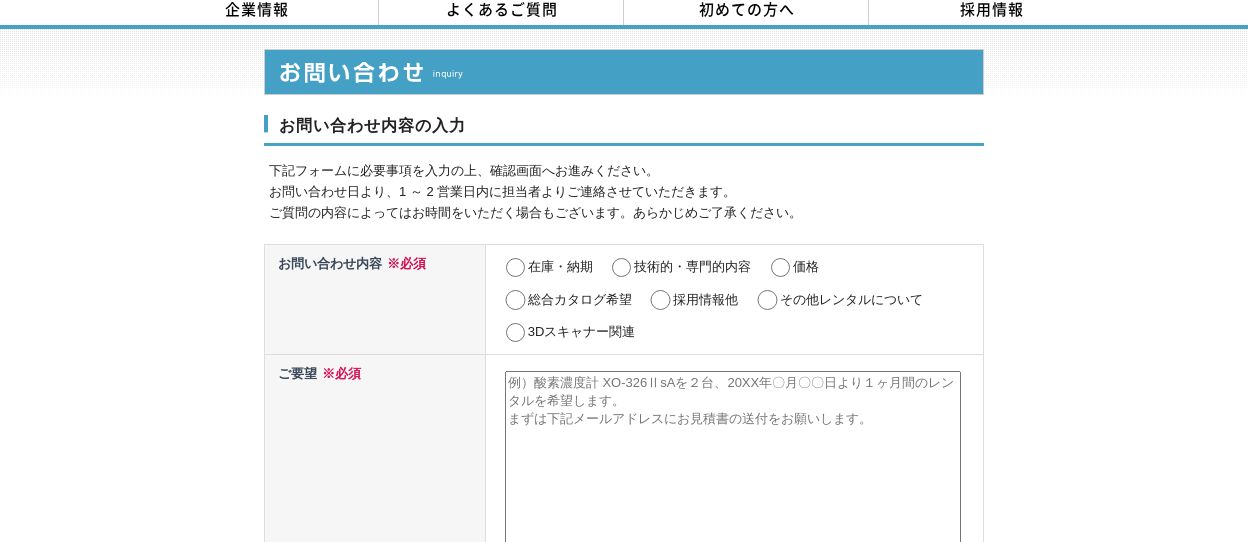 click on "技術的・専門的内容" at bounding box center (621, 268) 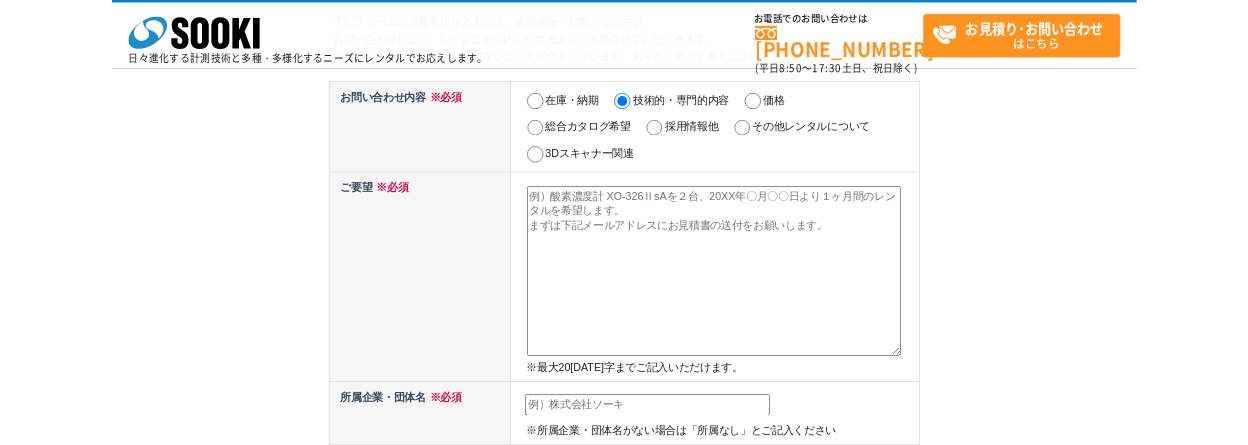 scroll, scrollTop: 200, scrollLeft: 0, axis: vertical 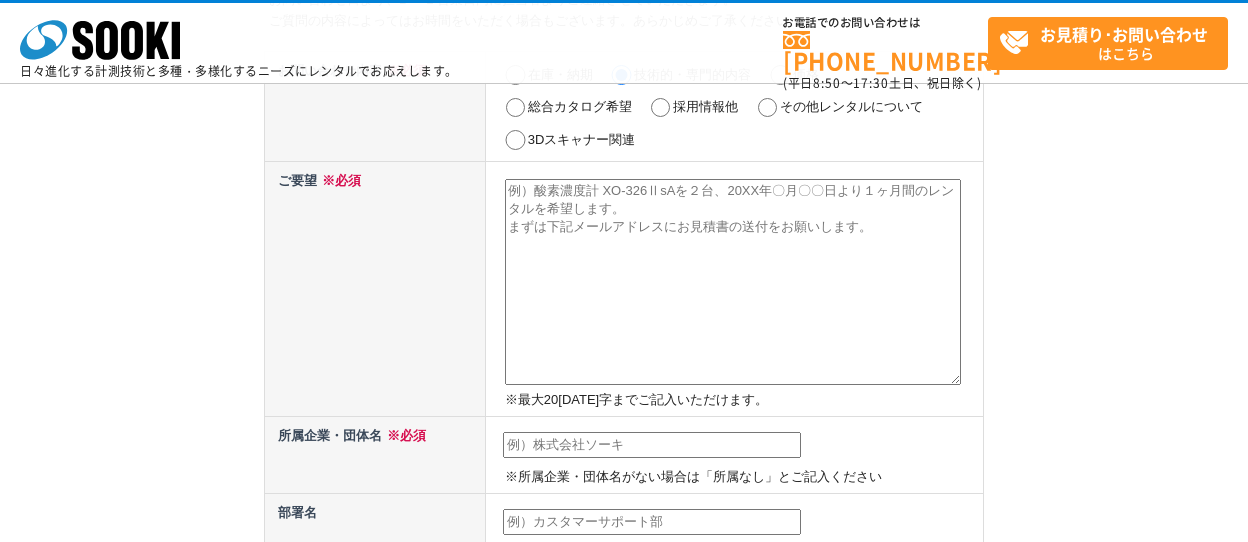 click at bounding box center (733, 282) 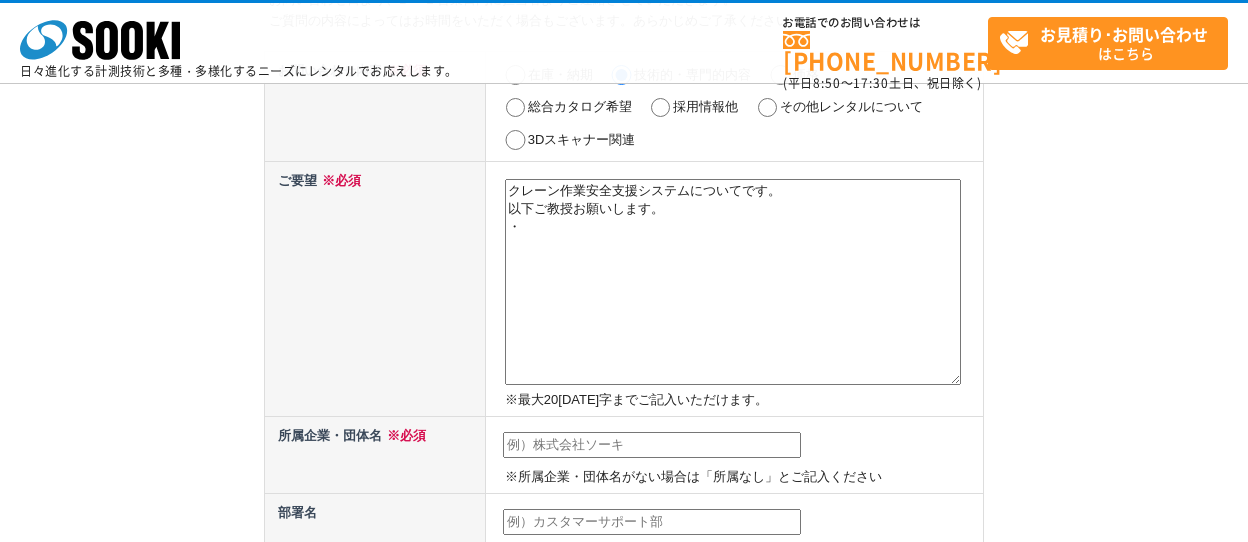 click on "クレーン作業安全支援システムについてです。
以下ご教授お願いします。
・" at bounding box center (733, 282) 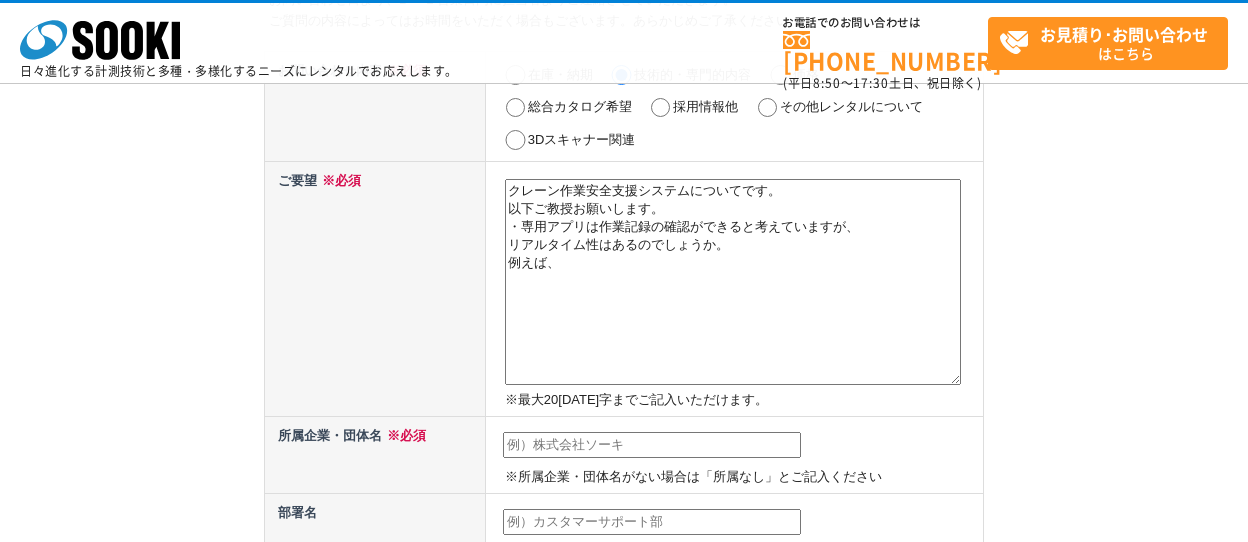 click on "クレーン作業安全支援システムについてです。
以下ご教授お願いします。
・専用アプリは作業記録の確認ができると考えていますが、
リアルタイム性はあるのでしょうか。
例えば、" at bounding box center (733, 282) 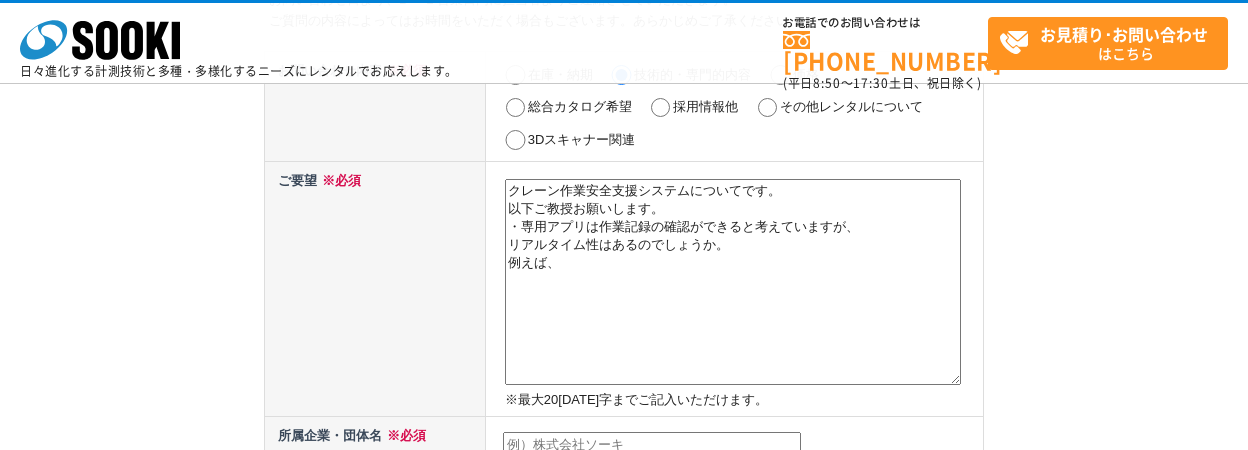 click on "クレーン作業安全支援システムについてです。
以下ご教授お願いします。
・専用アプリは作業記録の確認ができると考えていますが、
リアルタイム性はあるのでしょうか。
例えば、" at bounding box center (733, 282) 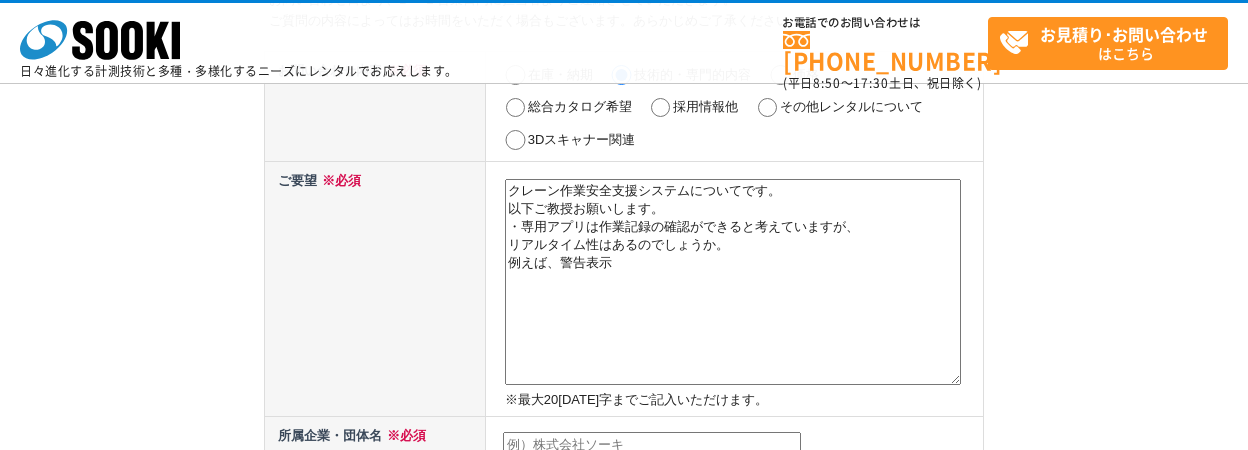 click on "クレーン作業安全支援システムについてです。
以下ご教授お願いします。
・専用アプリは作業記録の確認ができると考えていますが、
リアルタイム性はあるのでしょうか。
例えば、警告表示" at bounding box center (733, 282) 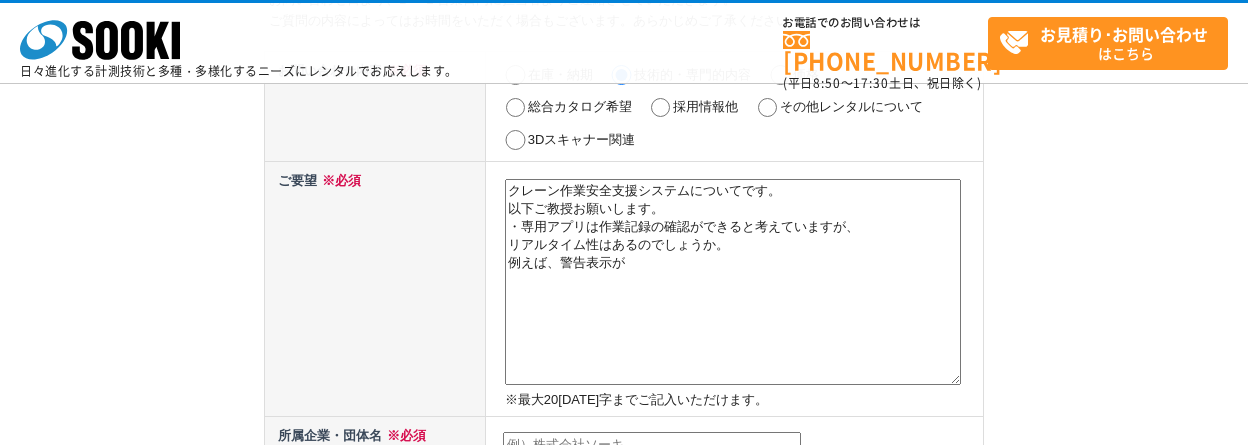 click on "クレーン作業安全支援システムについてです。
以下ご教授お願いします。
・専用アプリは作業記録の確認ができると考えていますが、
リアルタイム性はあるのでしょうか。
例えば、警告表示が" at bounding box center (733, 282) 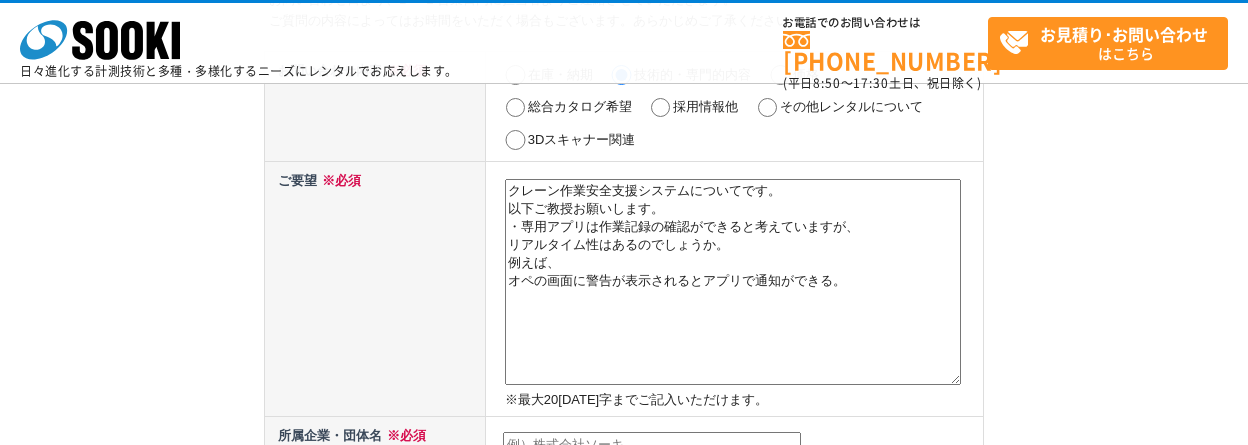 click on "クレーン作業安全支援システムについてです。
以下ご教授お願いします。
・専用アプリは作業記録の確認ができると考えていますが、
リアルタイム性はあるのでしょうか。
例えば、
オペの画面に警告が表示されるとアプリで通知ができる。" at bounding box center (733, 282) 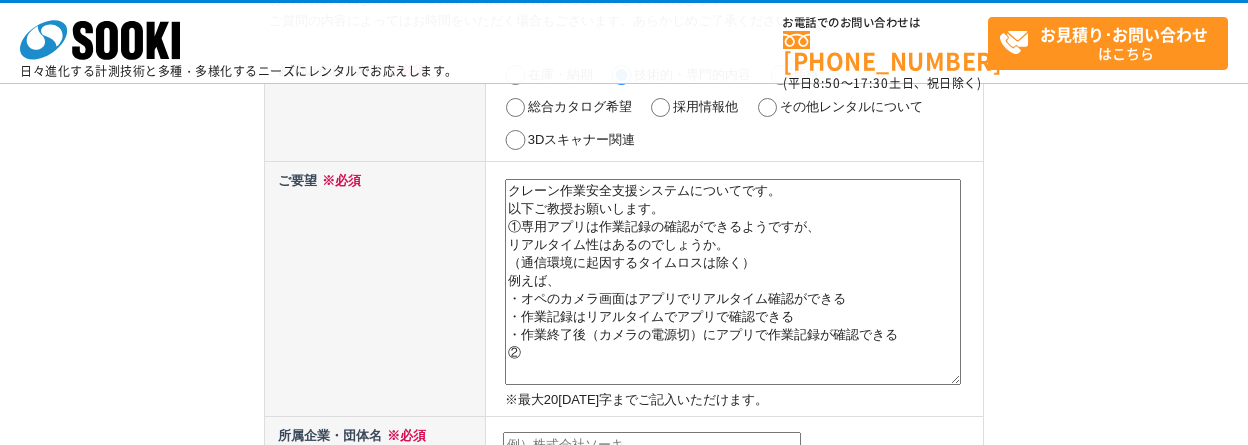 scroll, scrollTop: 18, scrollLeft: 0, axis: vertical 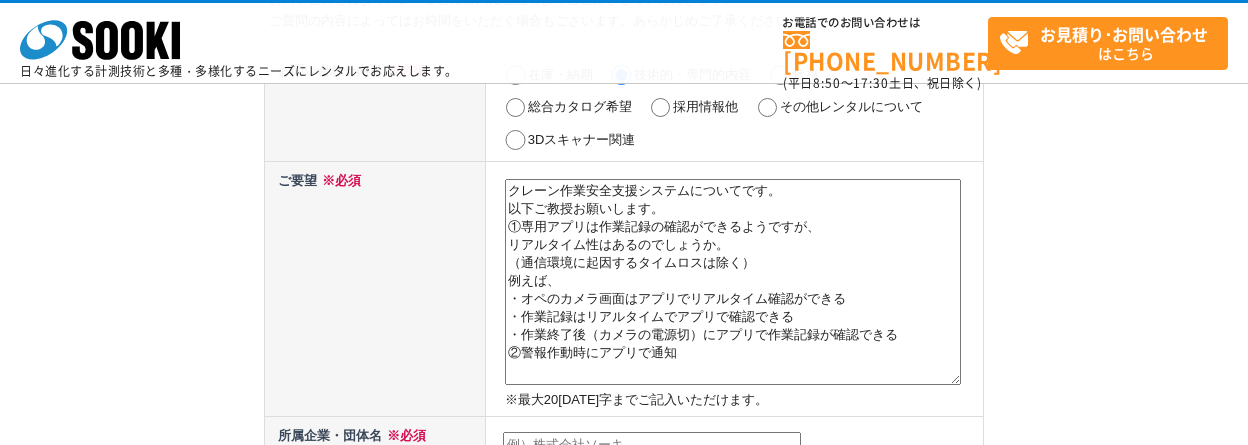 click on "クレーン作業安全支援システムについてです。
以下ご教授お願いします。
①専用アプリは作業記録の確認ができるようですが、
リアルタイム性はあるのでしょうか。
（通信環境に起因するタイムロスは除く）
例えば、
・オペのカメラ画面はアプリでリアルタイム確認ができる
・作業記録はリアルタイムでアプリで確認できる
・作業終了後（カメラの電源切）にアプリで作業記録が確認できる
②警報作動時にアプリで通知" at bounding box center [733, 282] 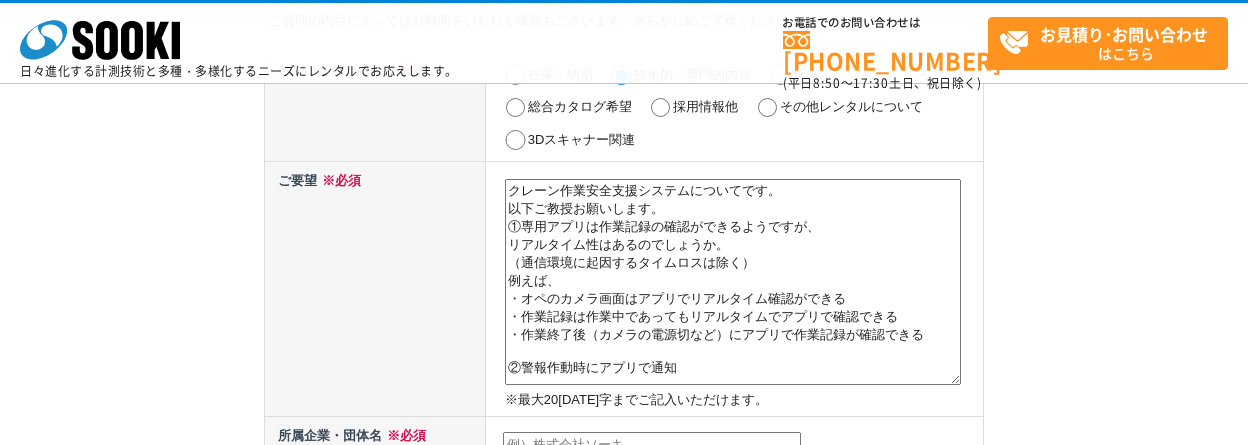 click on "クレーン作業安全支援システムについてです。
以下ご教授お願いします。
①専用アプリは作業記録の確認ができるようですが、
リアルタイム性はあるのでしょうか。
（通信環境に起因するタイムロスは除く）
例えば、
・オペのカメラ画面はアプリでリアルタイム確認ができる
・作業記録は作業中であってもリアルタイムでアプリで確認できる
・作業終了後（カメラの電源切など）にアプリで作業記録が確認できる
②警報作動時にアプリで通知" at bounding box center (733, 282) 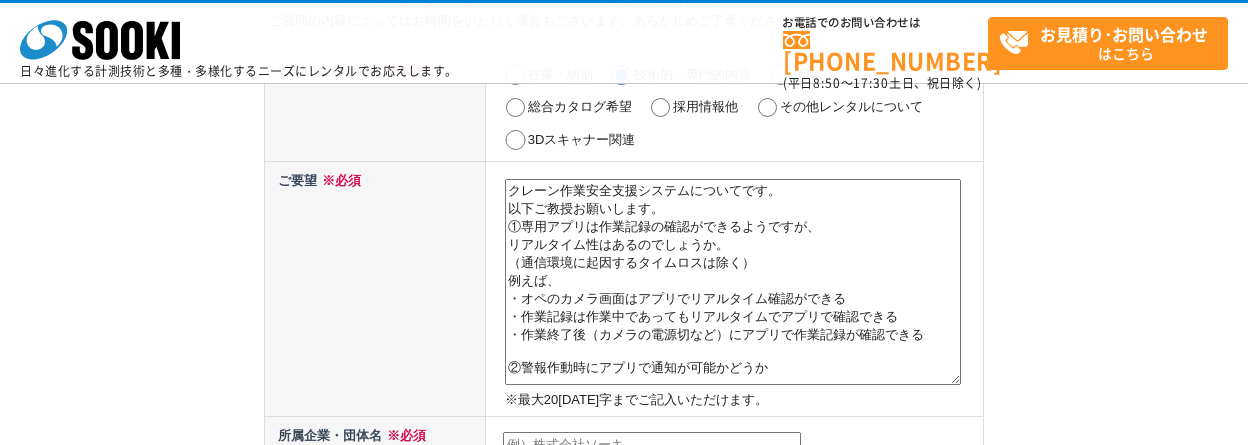 scroll, scrollTop: 38, scrollLeft: 0, axis: vertical 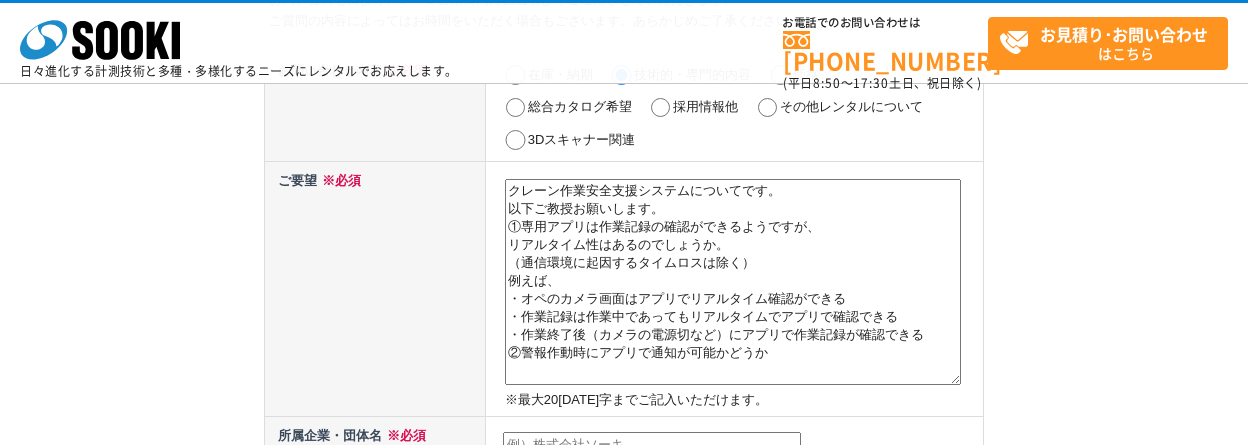 drag, startPoint x: 651, startPoint y: 339, endPoint x: 641, endPoint y: 336, distance: 10.440307 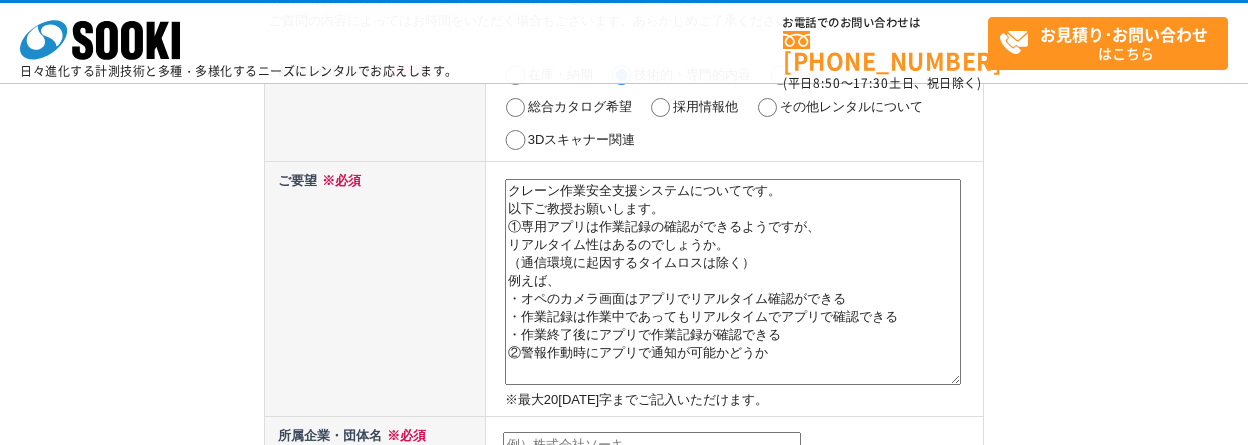 click on "クレーン作業安全支援システムについてです。
以下ご教授お願いします。
①専用アプリは作業記録の確認ができるようですが、
リアルタイム性はあるのでしょうか。
（通信環境に起因するタイムロスは除く）
例えば、
・オペのカメラ画面はアプリでリアルタイム確認ができる
・作業記録は作業中であってもリアルタイムでアプリで確認できる
・作業終了後にアプリで作業記録が確認できる
②警報作動時にアプリで通知が可能かどうか" at bounding box center (733, 282) 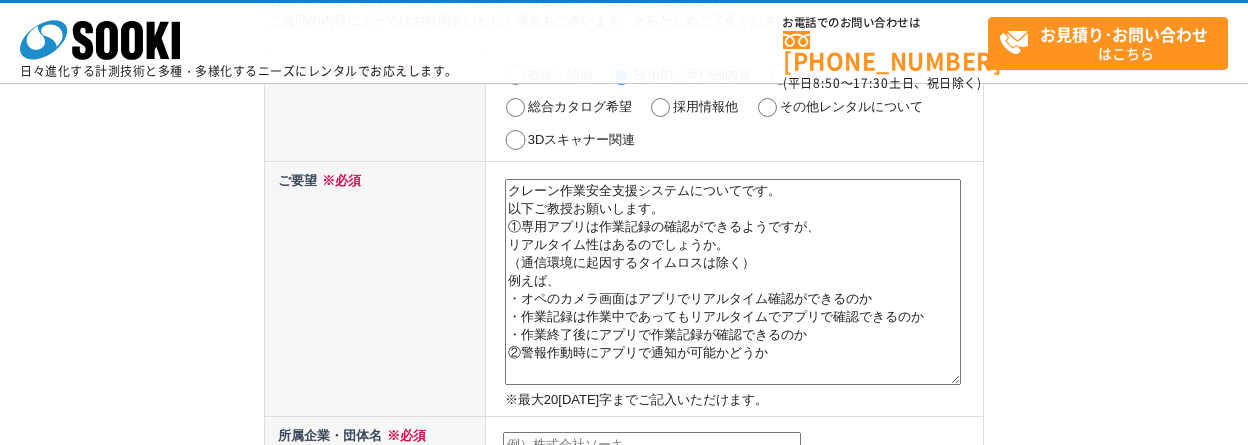 click on "クレーン作業安全支援システムについてです。
以下ご教授お願いします。
①専用アプリは作業記録の確認ができるようですが、
リアルタイム性はあるのでしょうか。
（通信環境に起因するタイムロスは除く）
例えば、
・オペのカメラ画面はアプリでリアルタイム確認ができるのか
・作業記録は作業中であってもリアルタイムでアプリで確認できるのか
・作業終了後にアプリで作業記録が確認できるのか
②警報作動時にアプリで通知が可能かどうか" at bounding box center (733, 282) 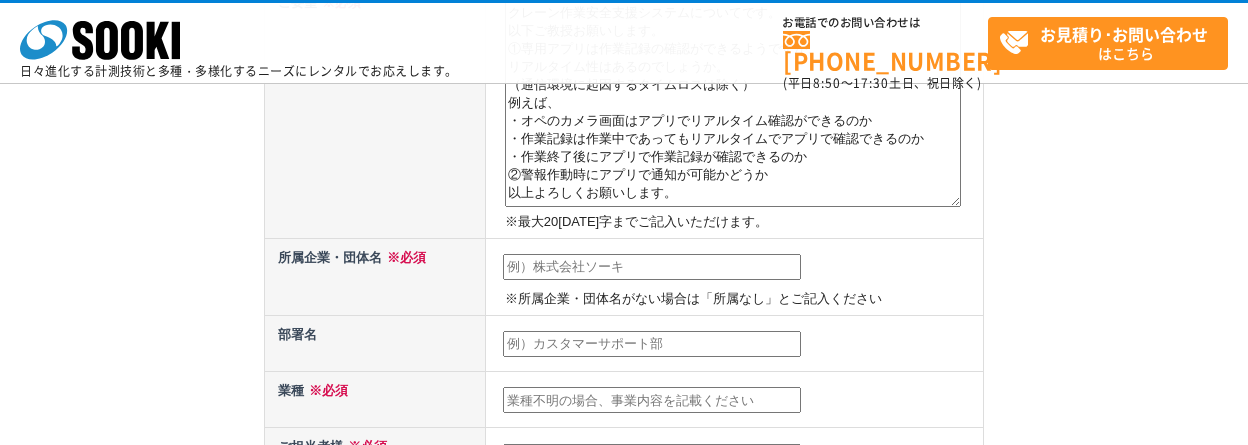 scroll, scrollTop: 400, scrollLeft: 0, axis: vertical 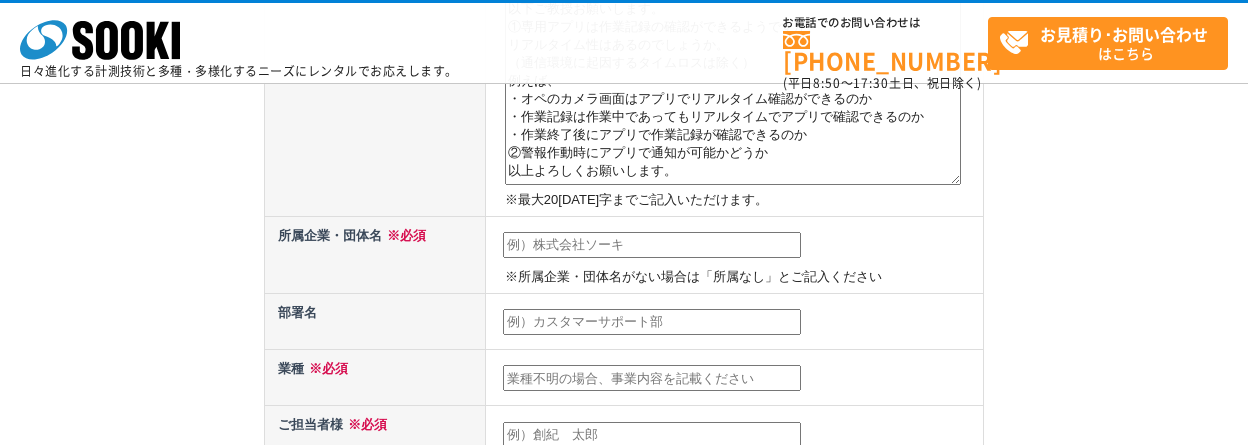 type on "クレーン作業安全支援システムについてです。
以下ご教授お願いします。
①専用アプリは作業記録の確認ができるようですが、
リアルタイム性はあるのでしょうか。
（通信環境に起因するタイムロスは除く）
例えば、
・オペのカメラ画面はアプリでリアルタイム確認ができるのか
・作業記録は作業中であってもリアルタイムでアプリで確認できるのか
・作業終了後にアプリで作業記録が確認できるのか
②警報作動時にアプリで通知が可能かどうか
以上よろしくお願いします。" 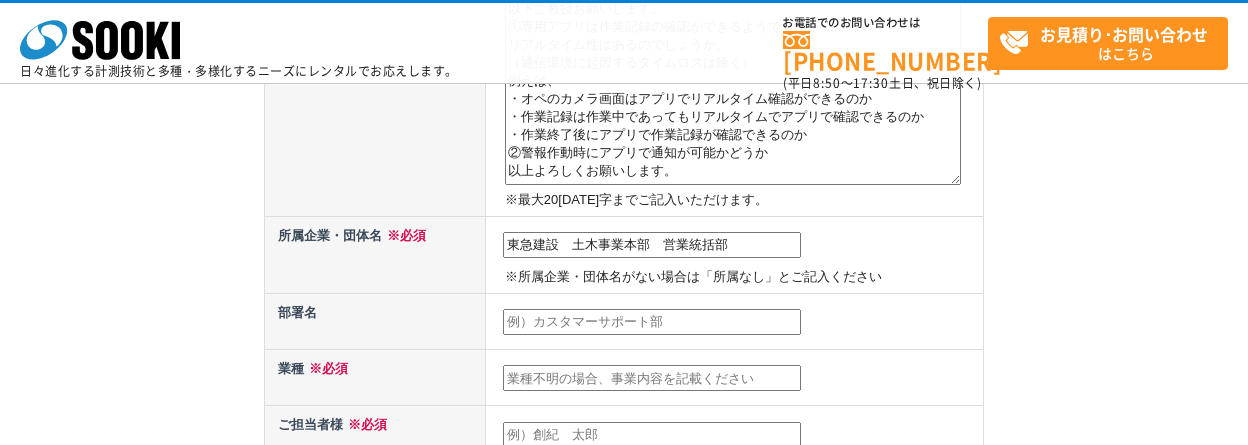 drag, startPoint x: 662, startPoint y: 247, endPoint x: 569, endPoint y: 247, distance: 93 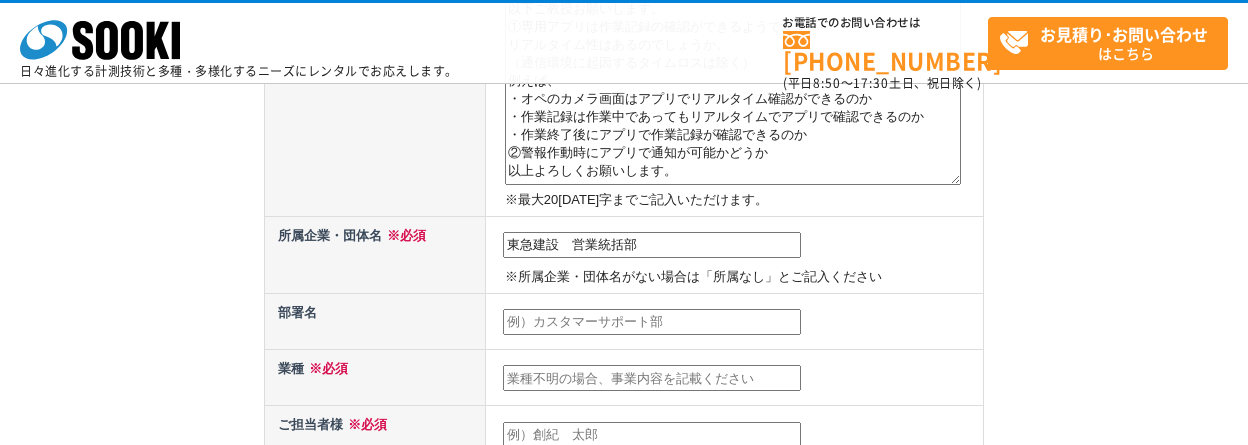 drag, startPoint x: 569, startPoint y: 242, endPoint x: 725, endPoint y: 263, distance: 157.40712 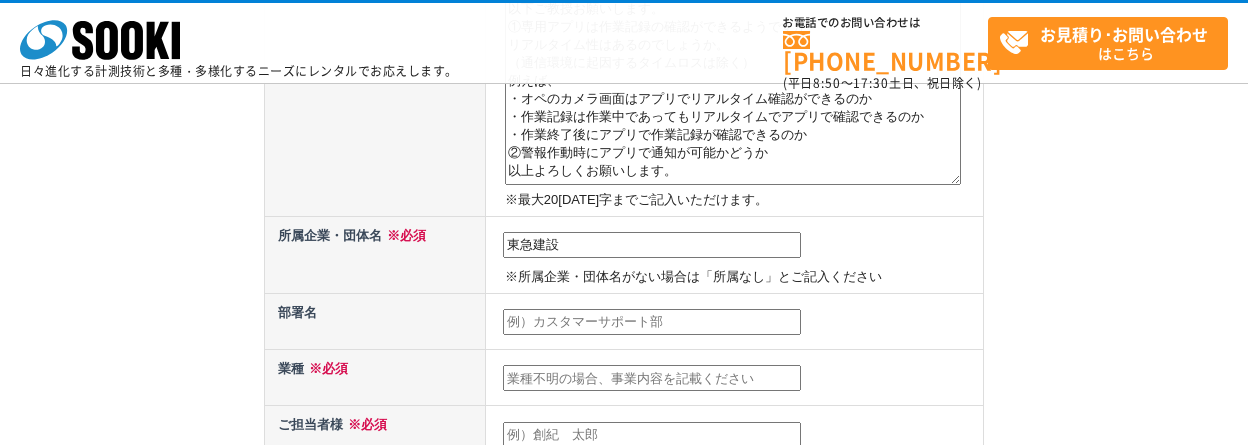 type on "東急建設" 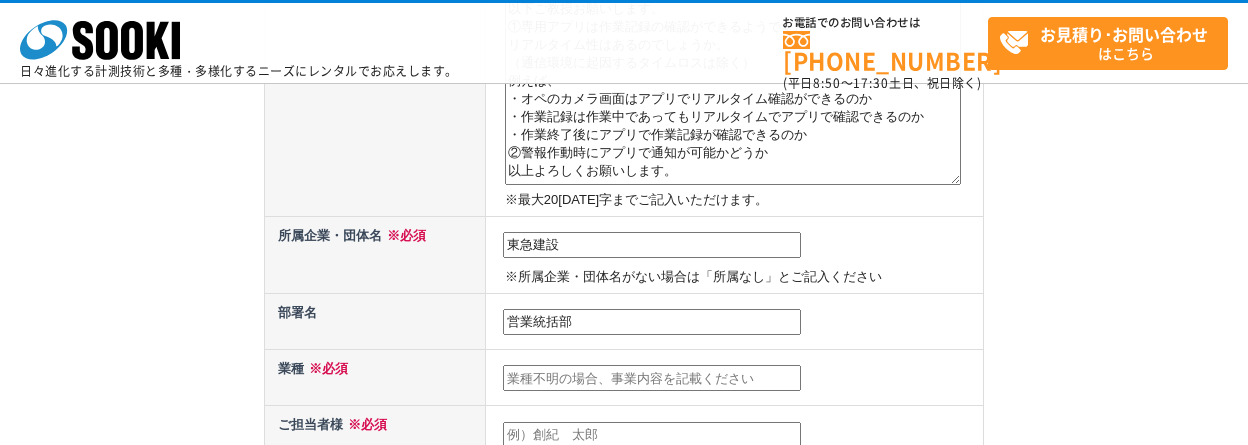 click on "営業統括部" at bounding box center [652, 322] 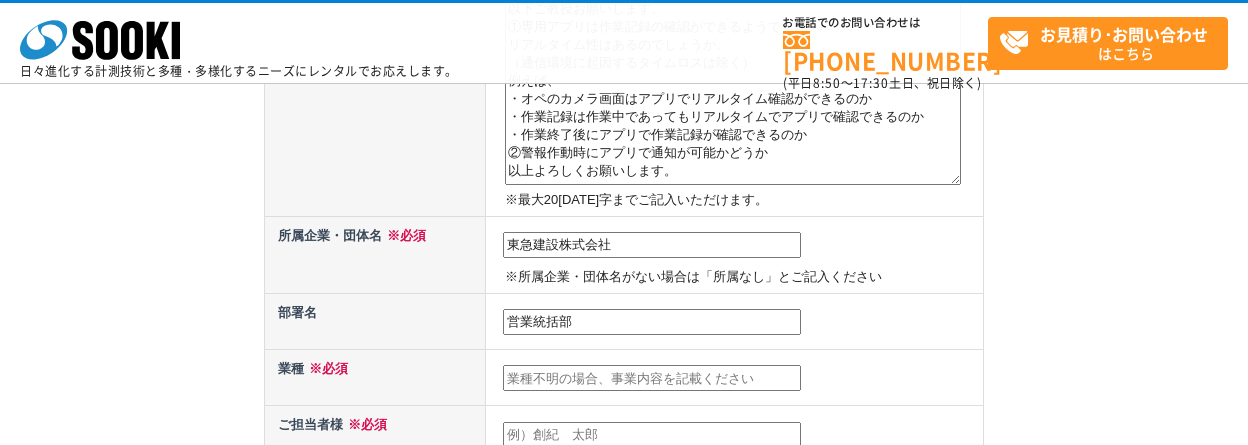 type on "東急建設株式会社" 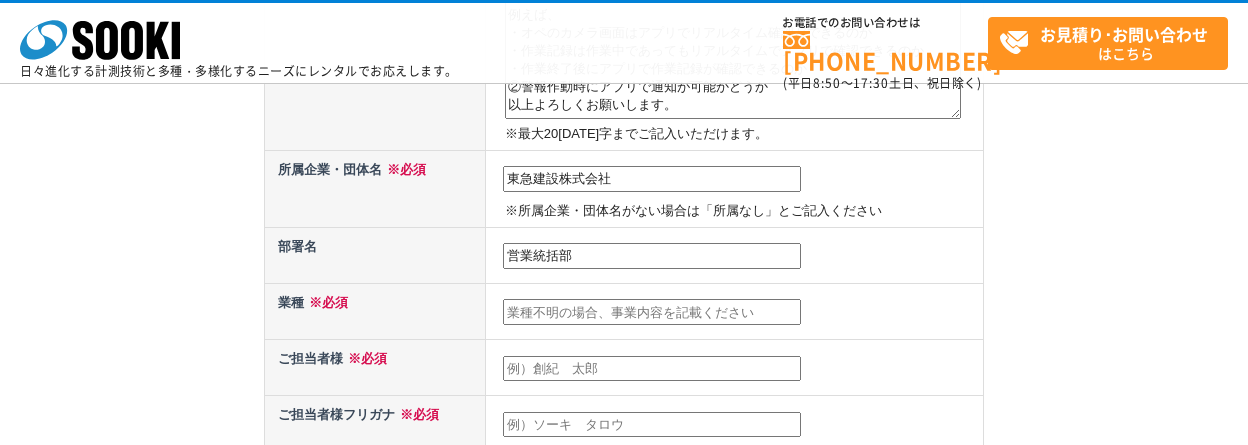 scroll, scrollTop: 500, scrollLeft: 0, axis: vertical 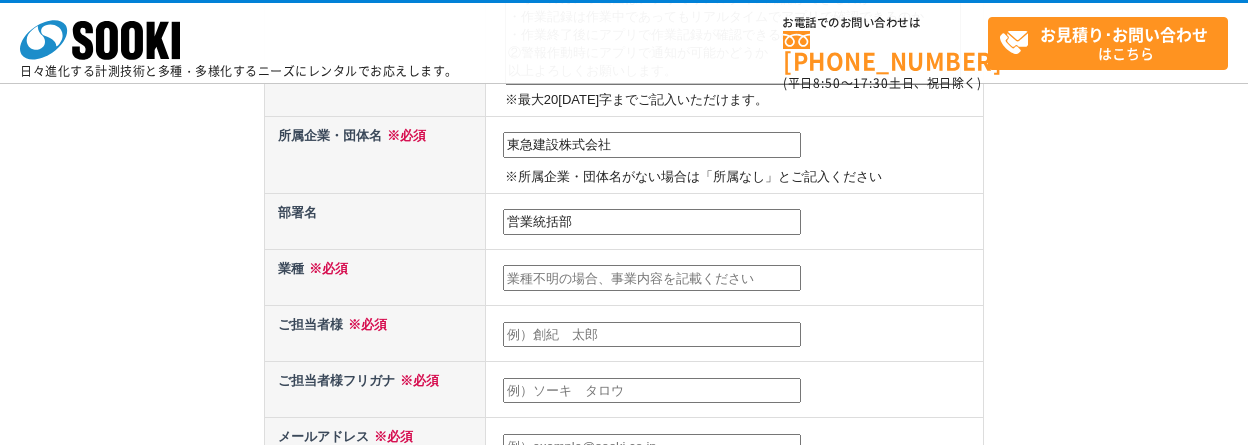 click at bounding box center (652, 278) 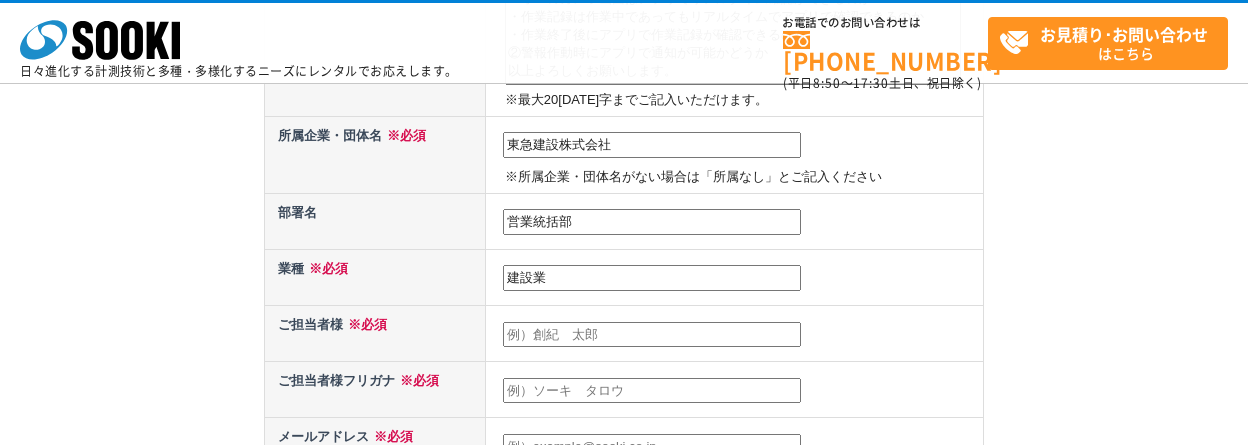 type on "建設業" 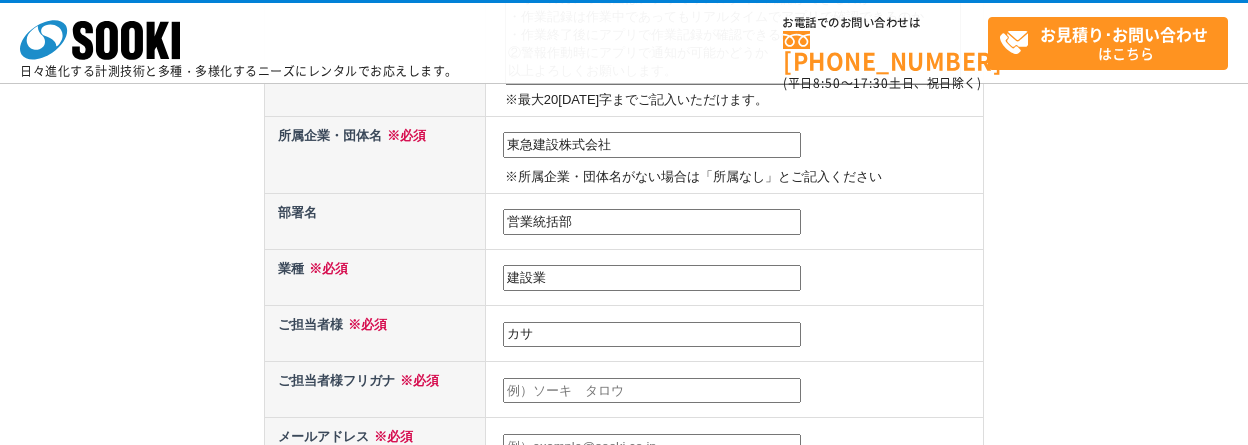 type on "カ" 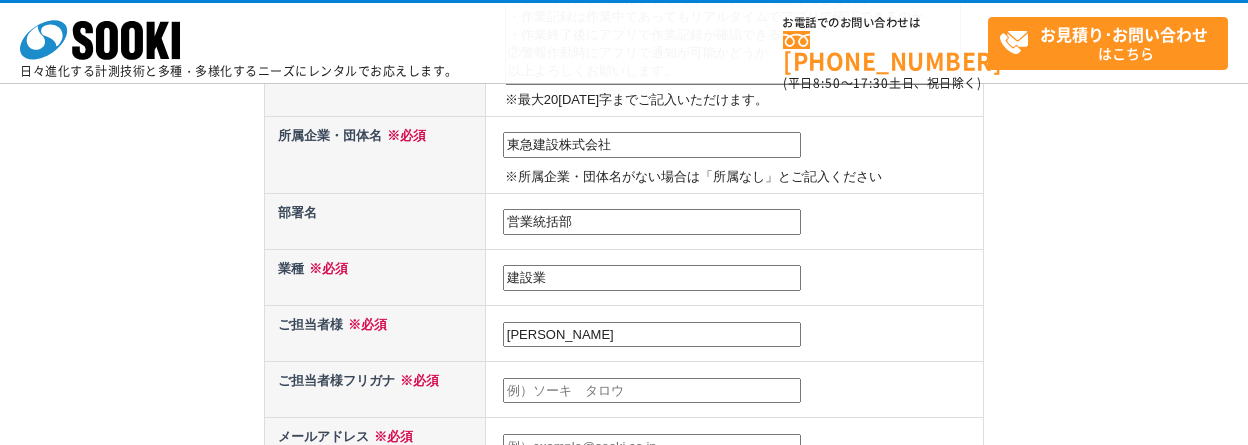 click at bounding box center [652, 391] 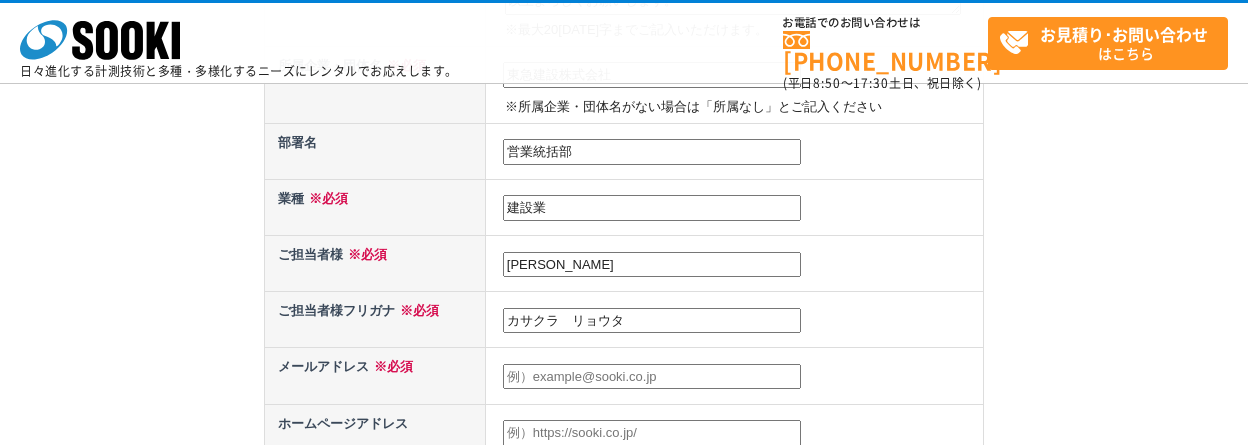 scroll, scrollTop: 600, scrollLeft: 0, axis: vertical 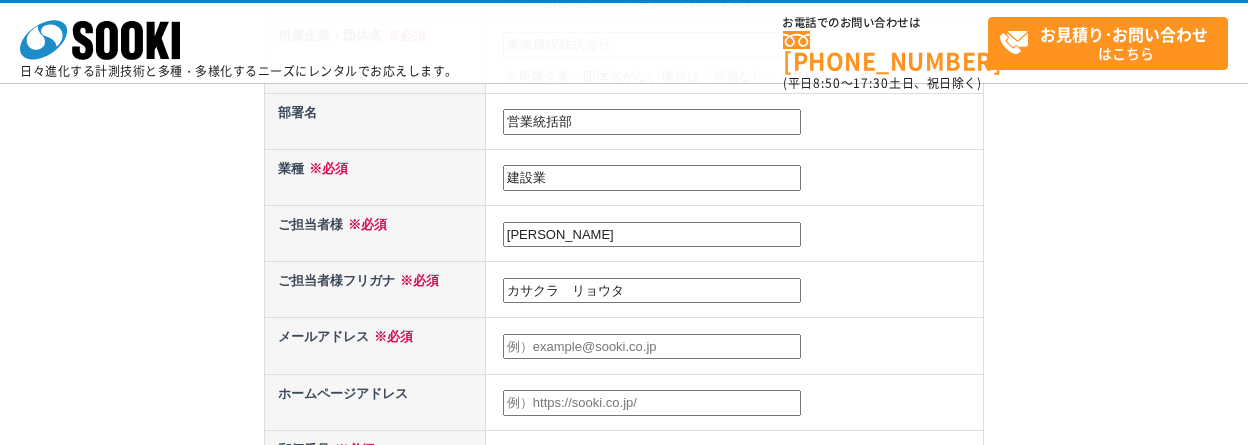 type on "カサクラ　リョウタ" 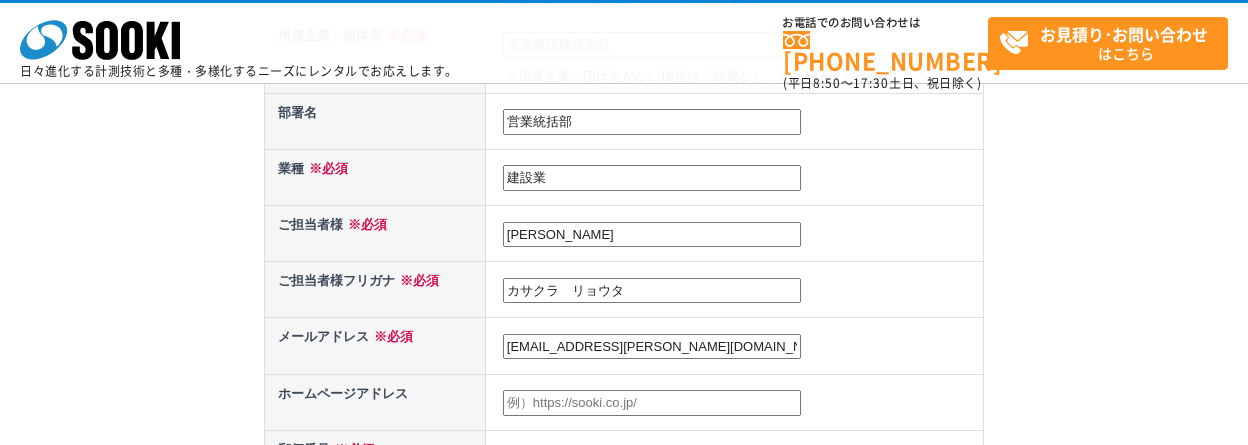 click at bounding box center (652, 403) 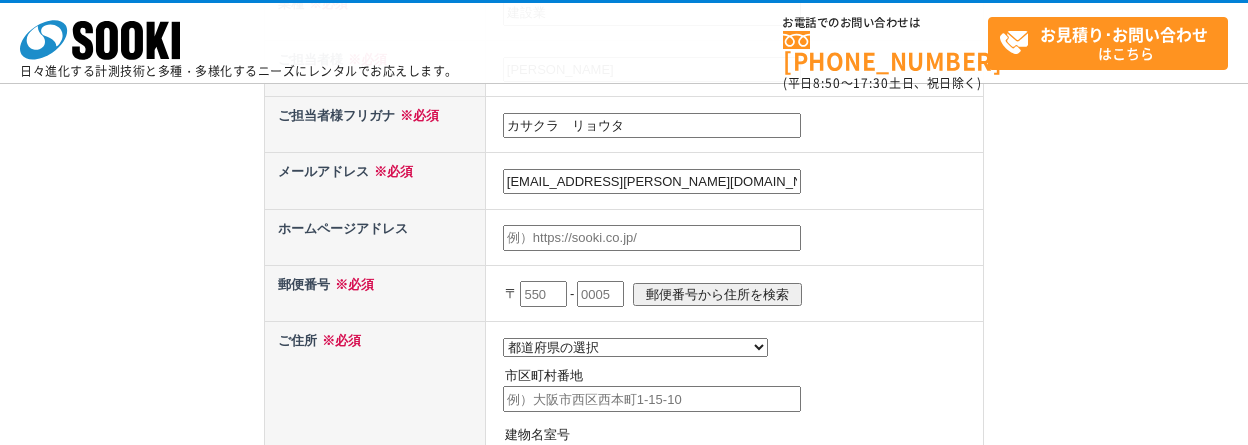 scroll, scrollTop: 800, scrollLeft: 0, axis: vertical 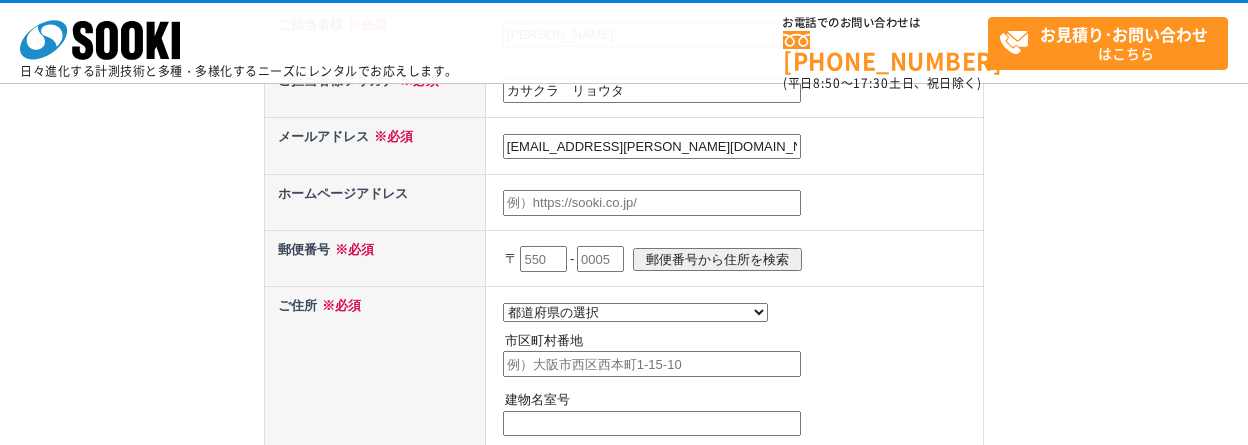 click at bounding box center (543, 259) 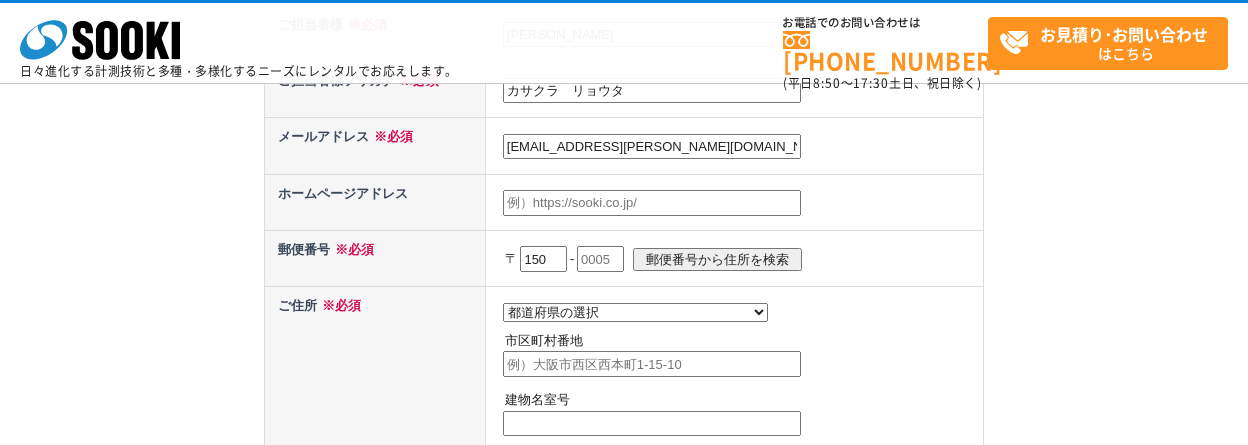 type on "150" 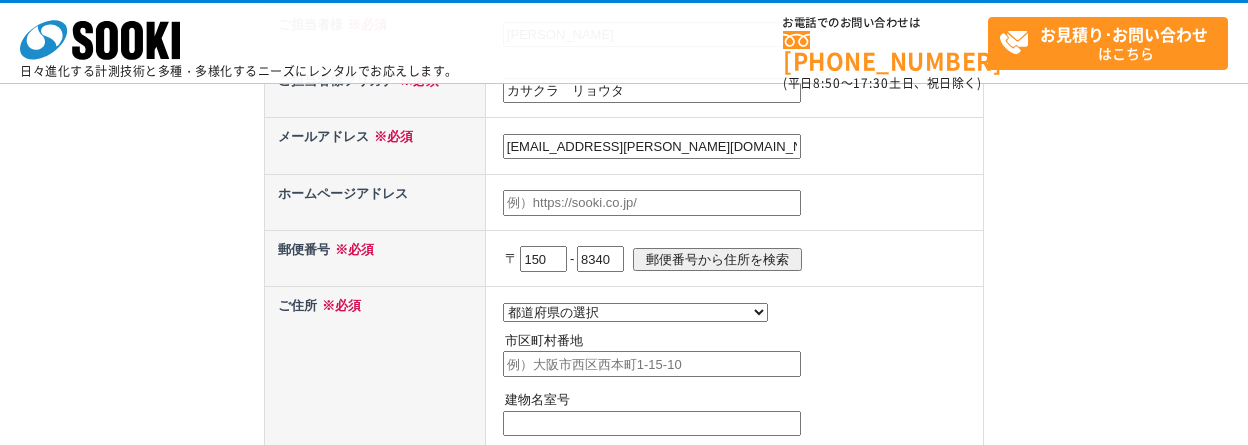 type on "8340" 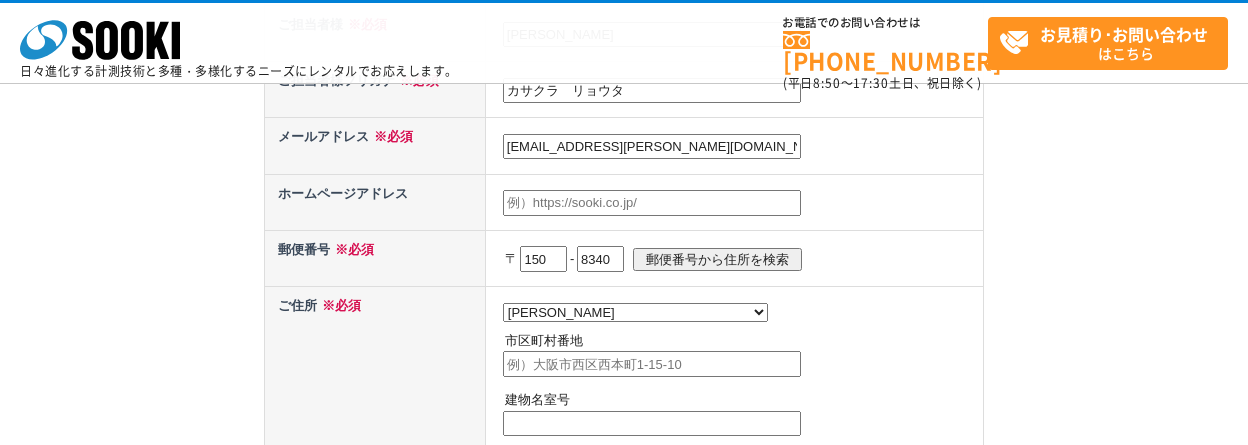 click at bounding box center (652, 364) 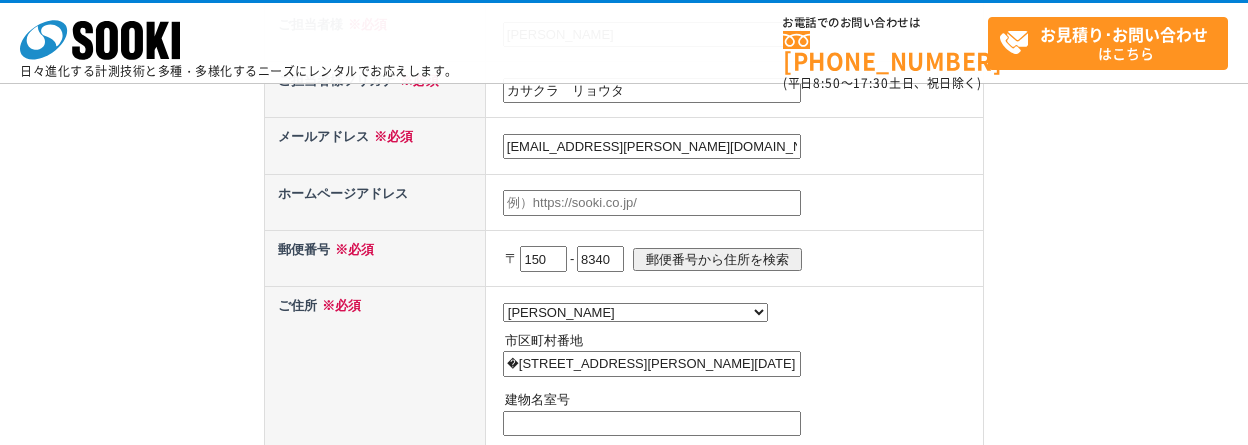 scroll, scrollTop: 900, scrollLeft: 0, axis: vertical 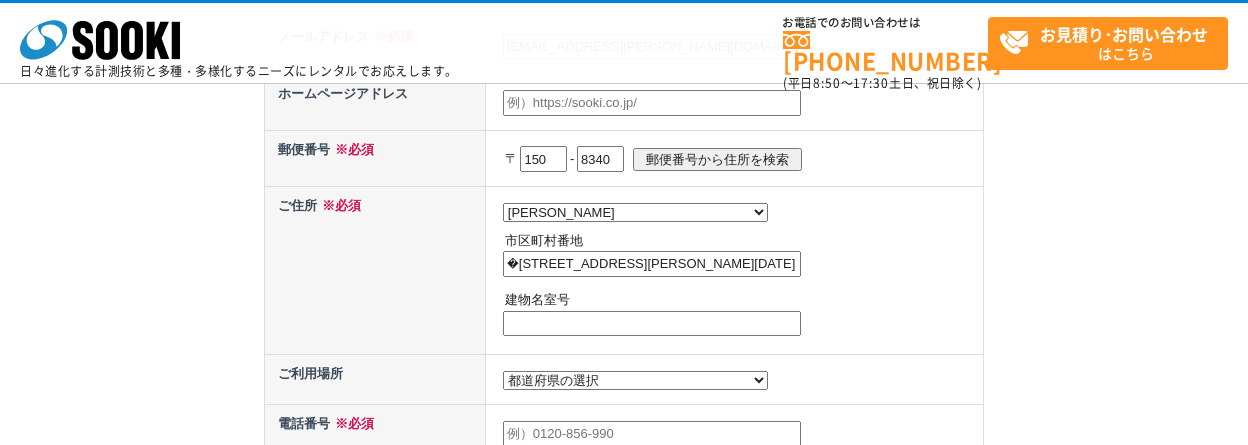 type on "渋谷区渋谷1-16-14" 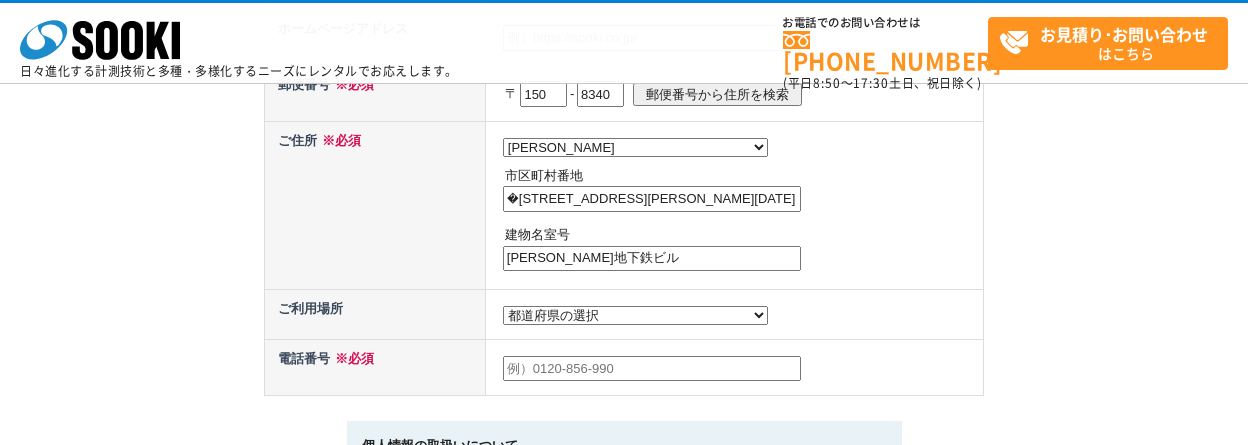 scroll, scrollTop: 1000, scrollLeft: 0, axis: vertical 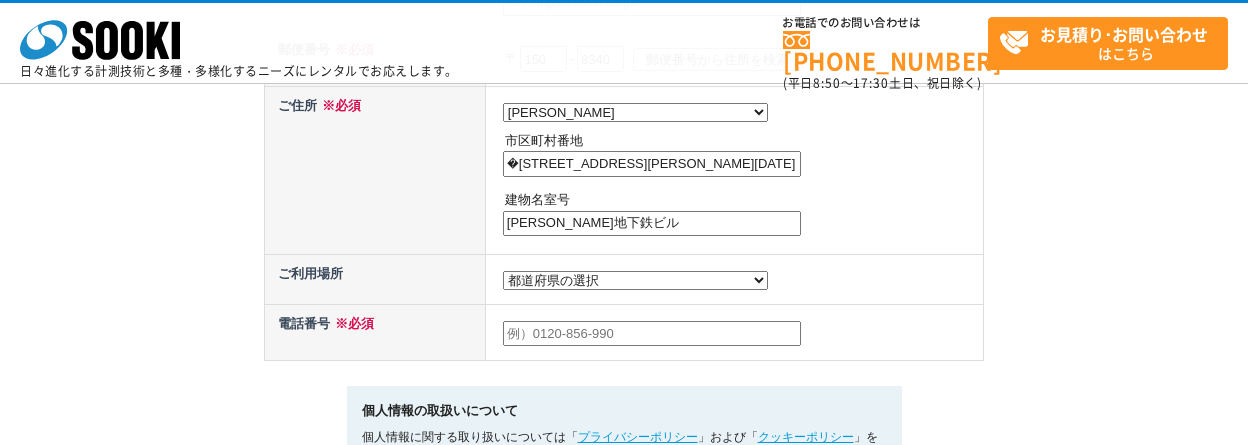 type on "渋谷地下鉄ビル" 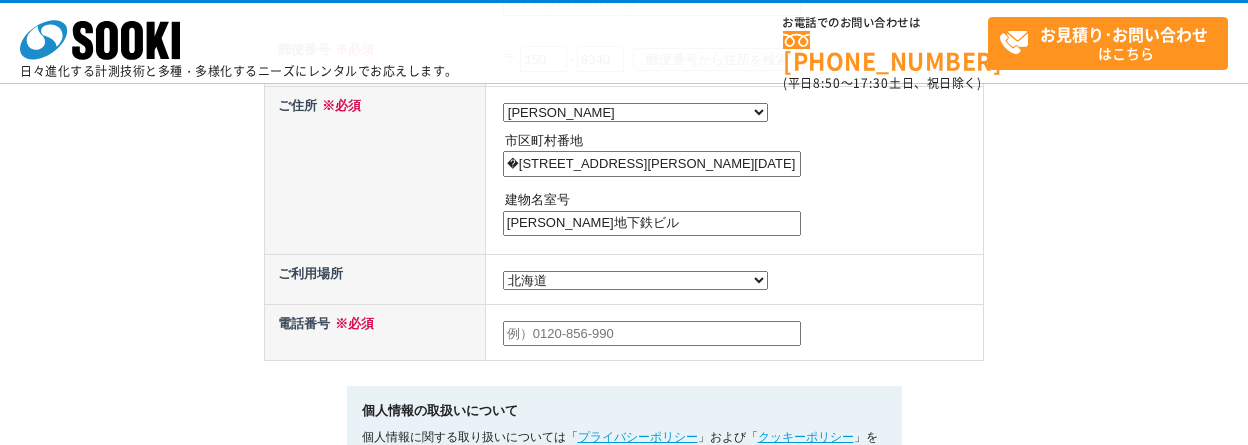 click at bounding box center (652, 334) 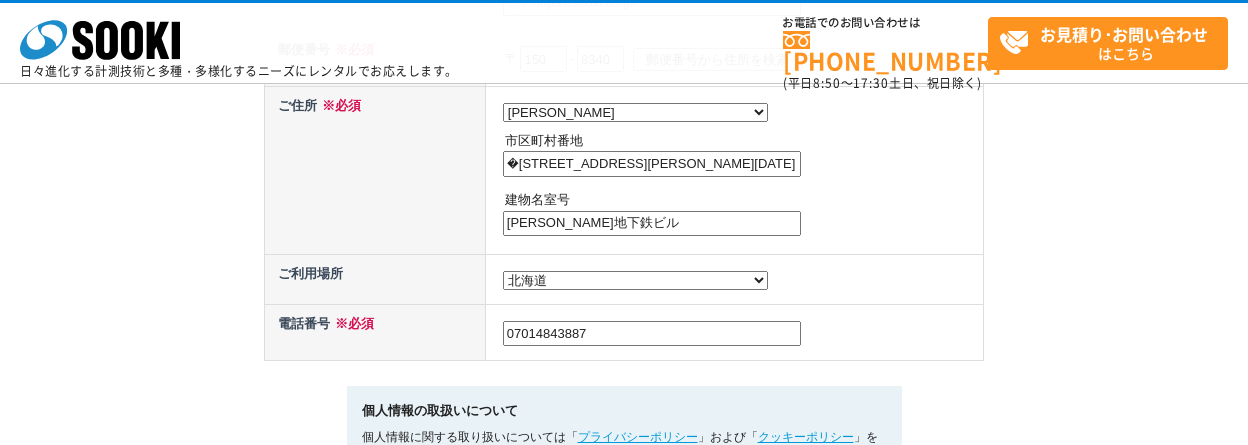 click on "07014843887" at bounding box center [652, 334] 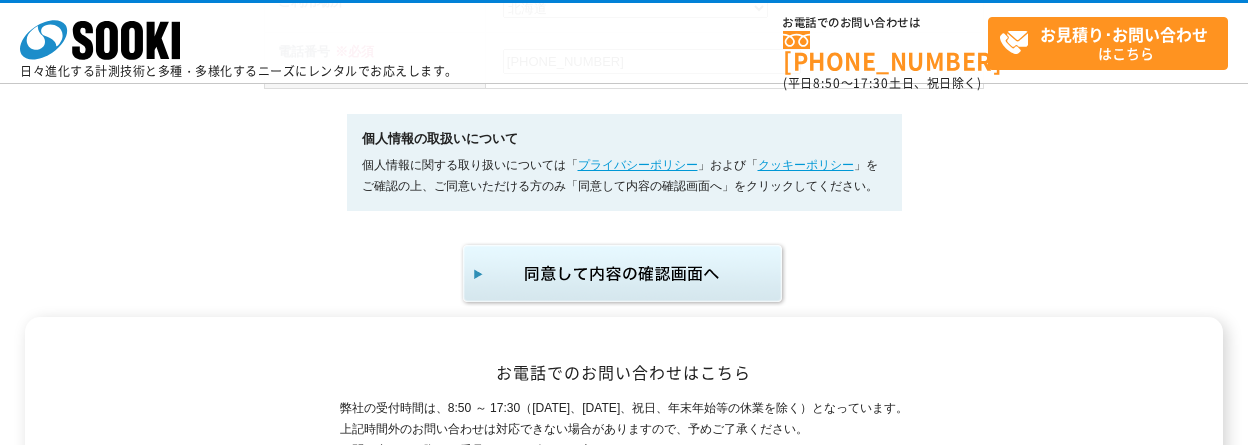 scroll, scrollTop: 1240, scrollLeft: 0, axis: vertical 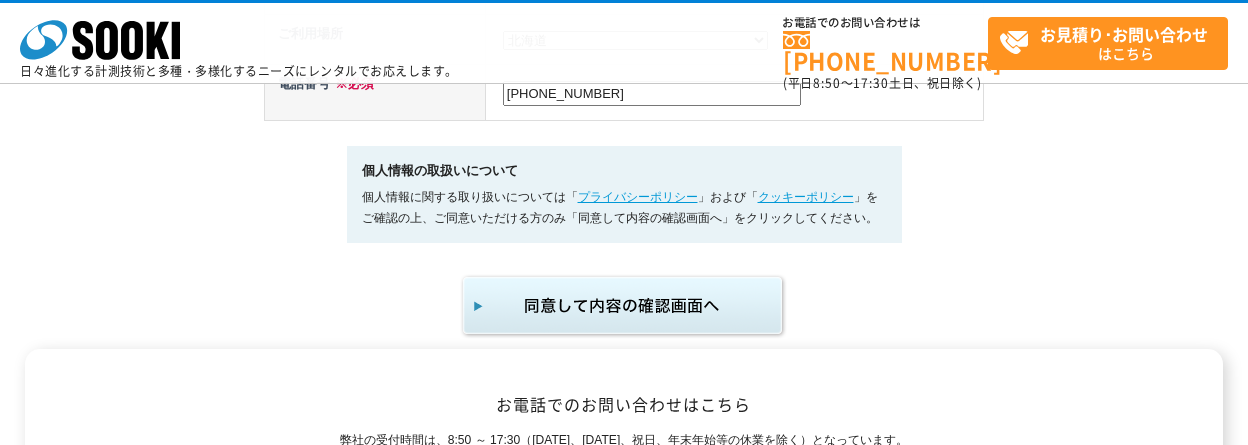 type on "070-1484-3887" 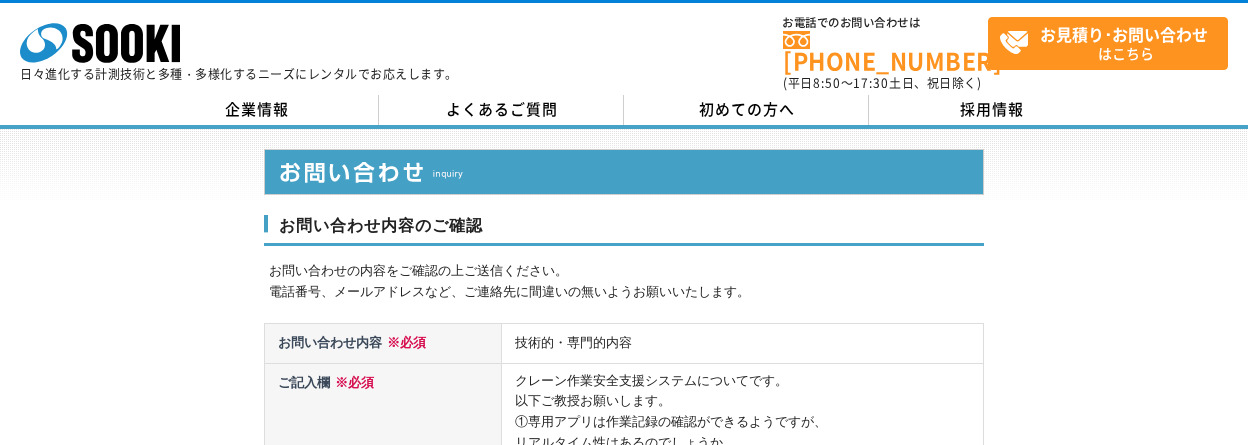 scroll, scrollTop: 0, scrollLeft: 0, axis: both 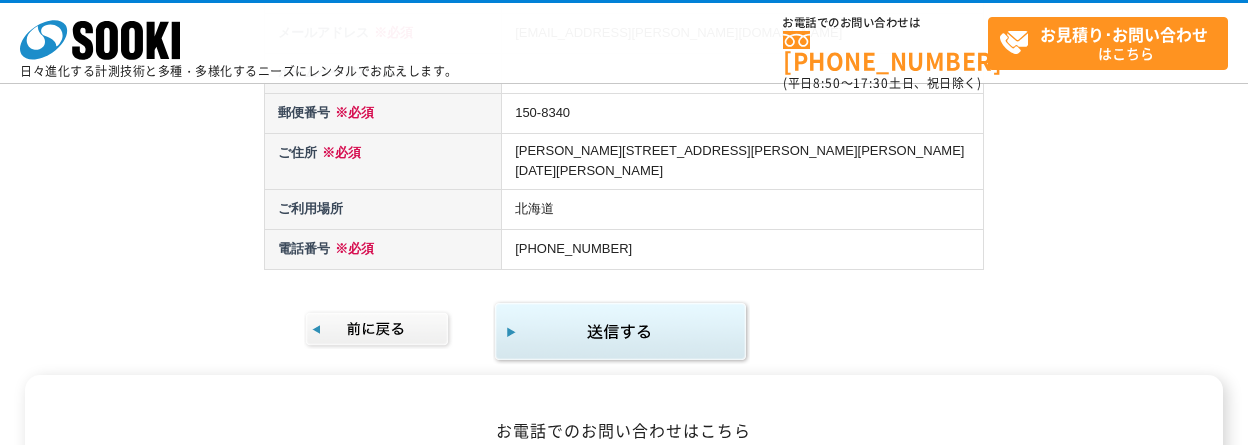 click at bounding box center (621, 332) 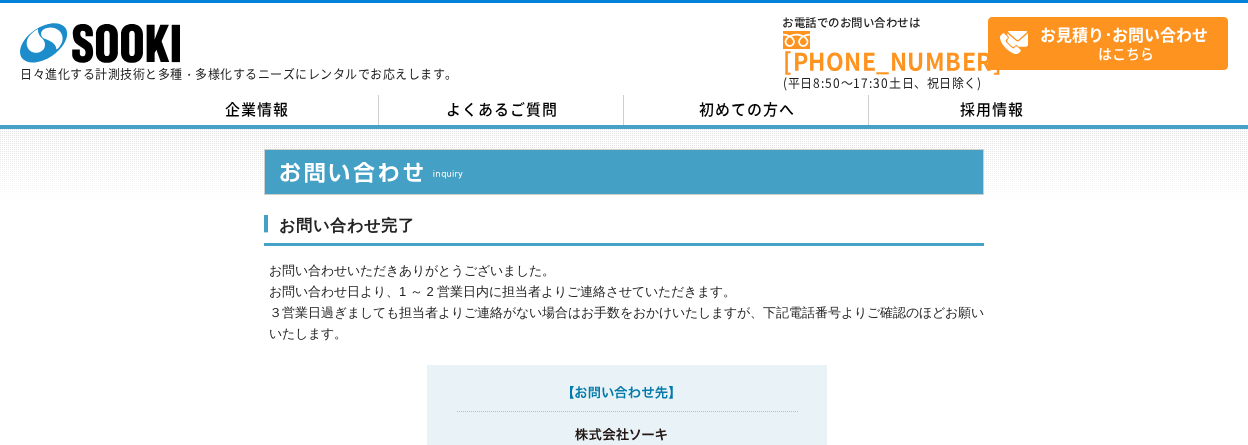 scroll, scrollTop: 0, scrollLeft: 0, axis: both 